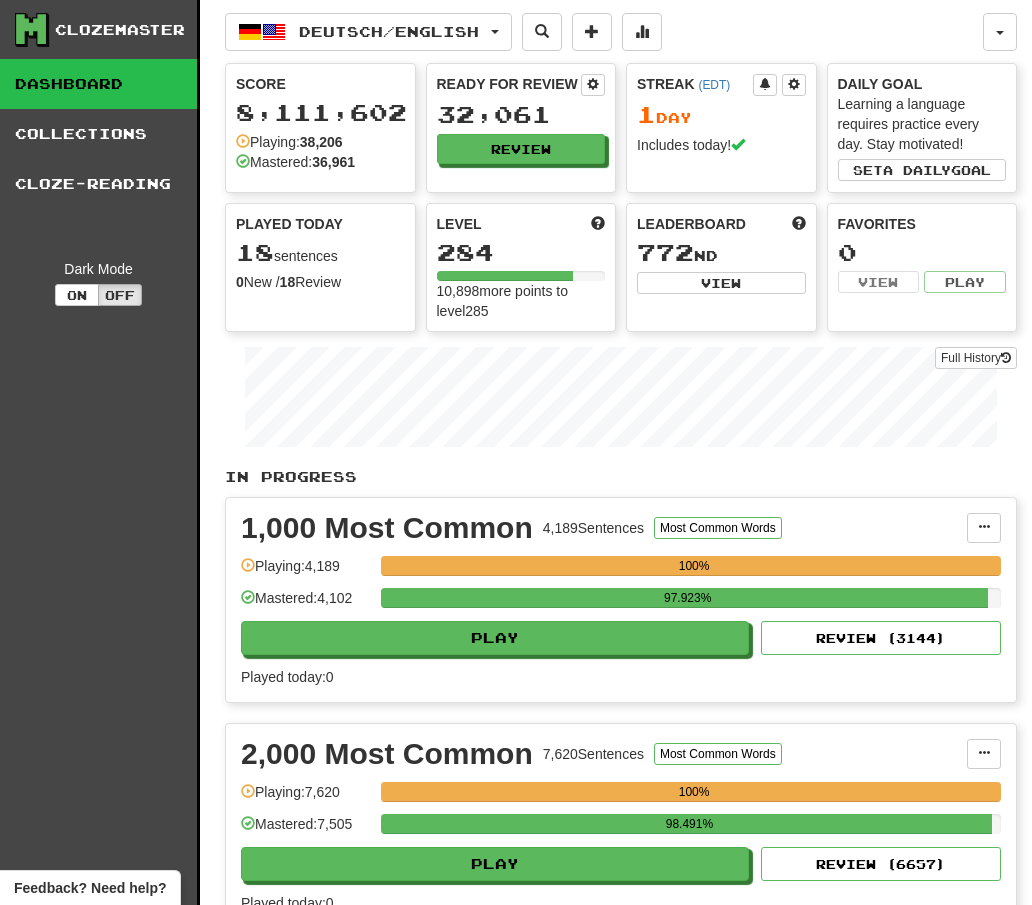 scroll, scrollTop: 0, scrollLeft: 0, axis: both 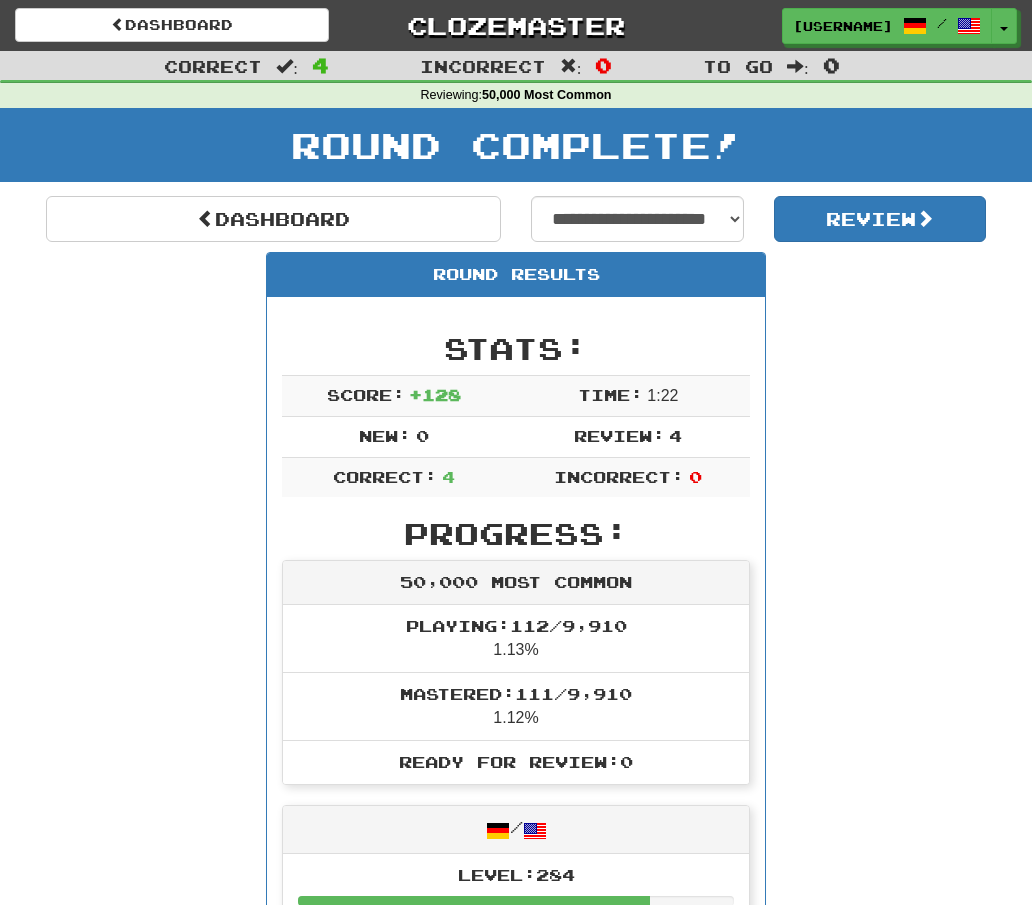 select on "**********" 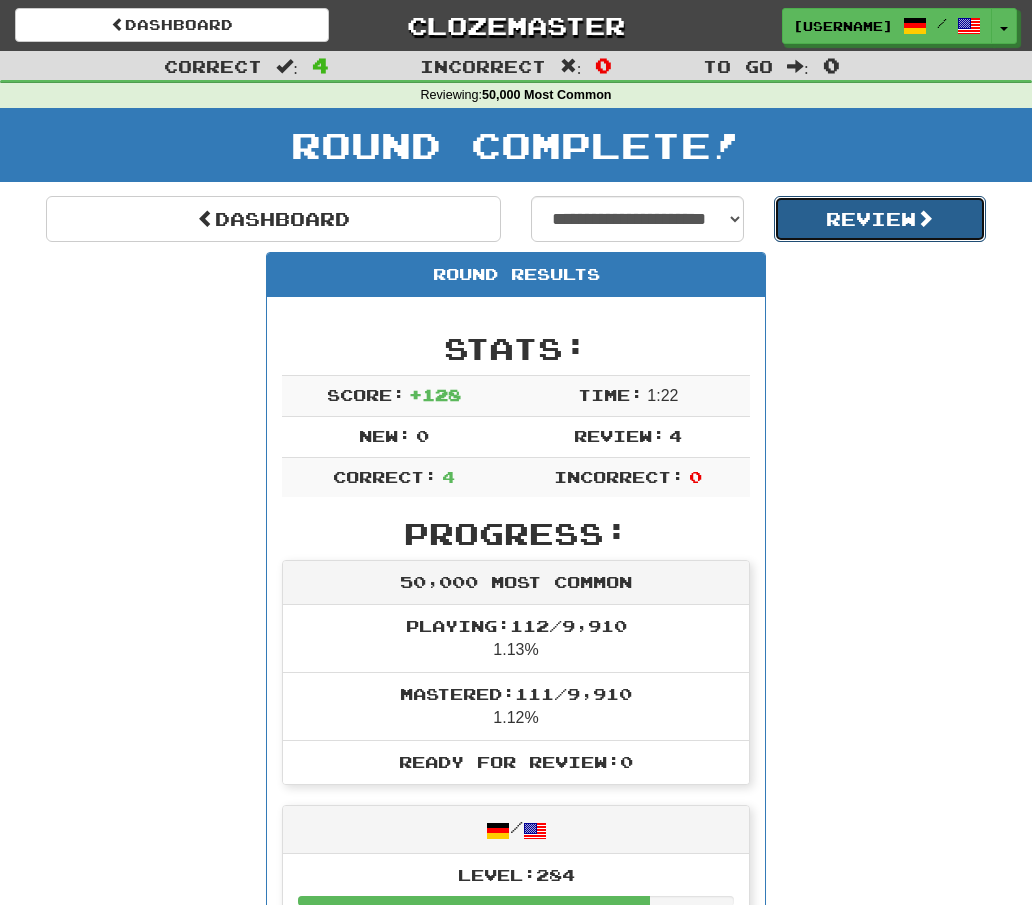 click on "Review" at bounding box center (880, 219) 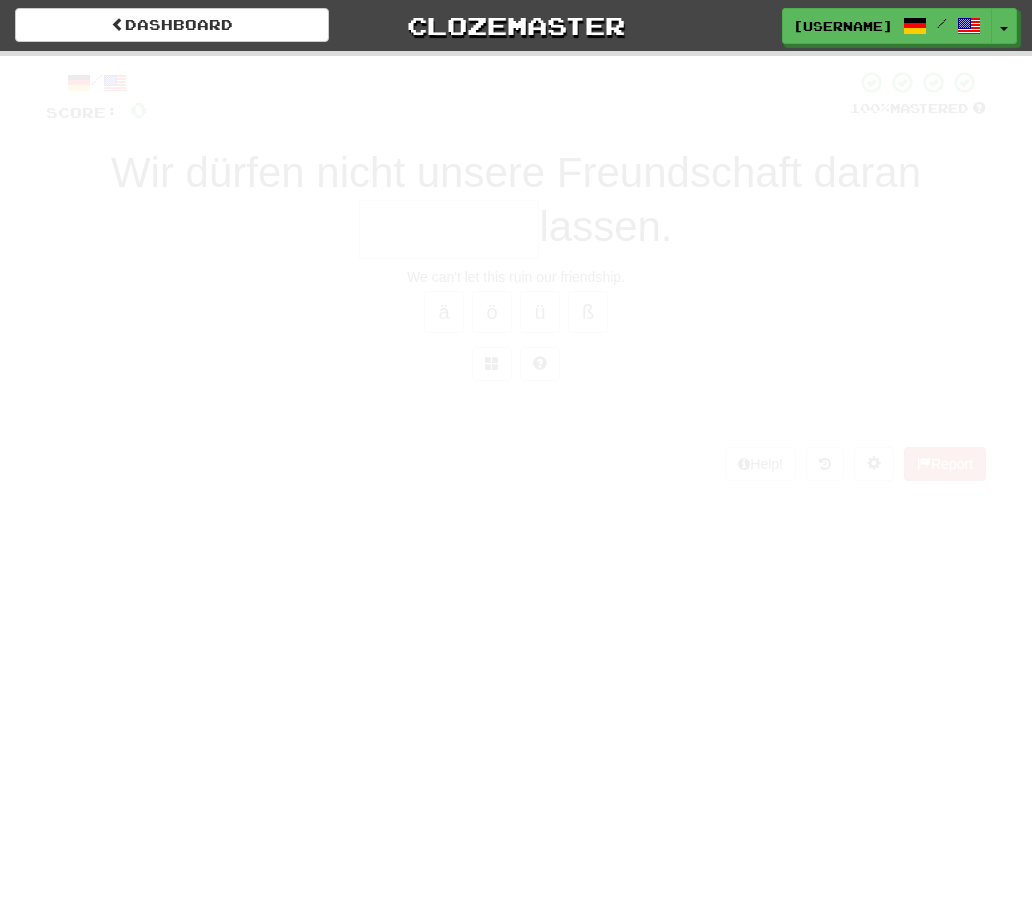 scroll, scrollTop: 0, scrollLeft: 0, axis: both 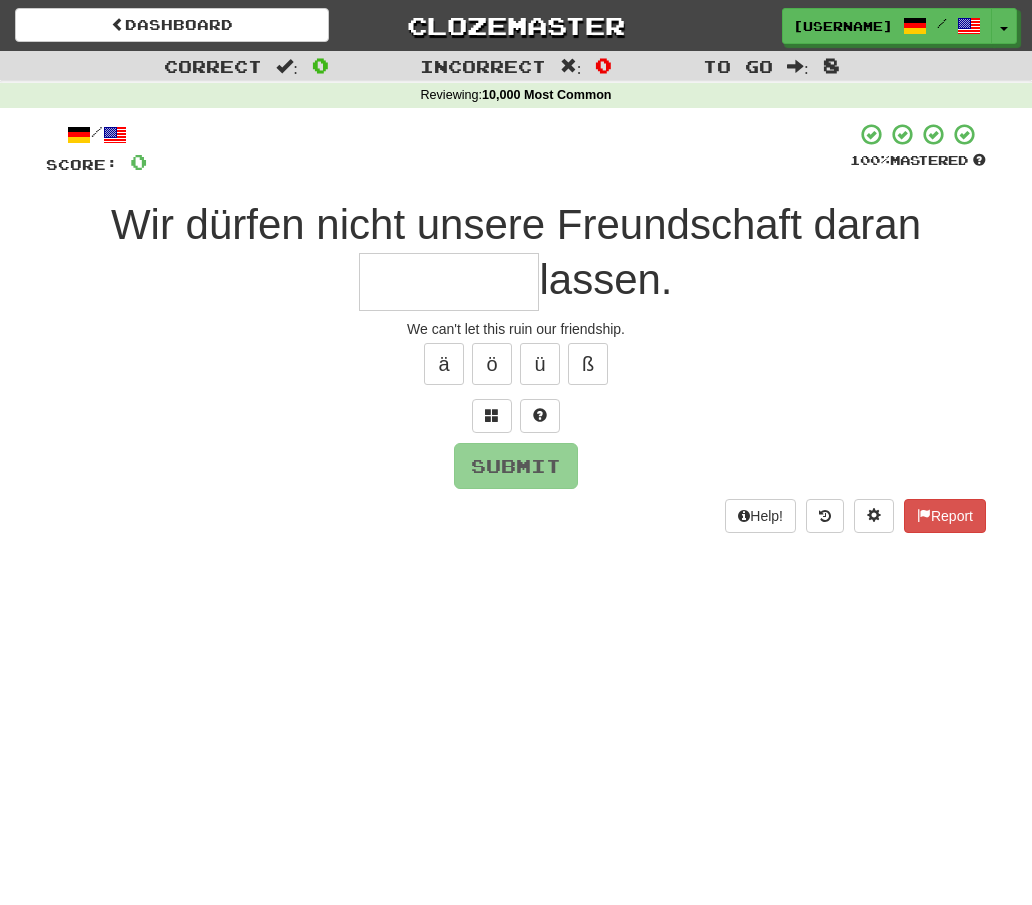 type on "*" 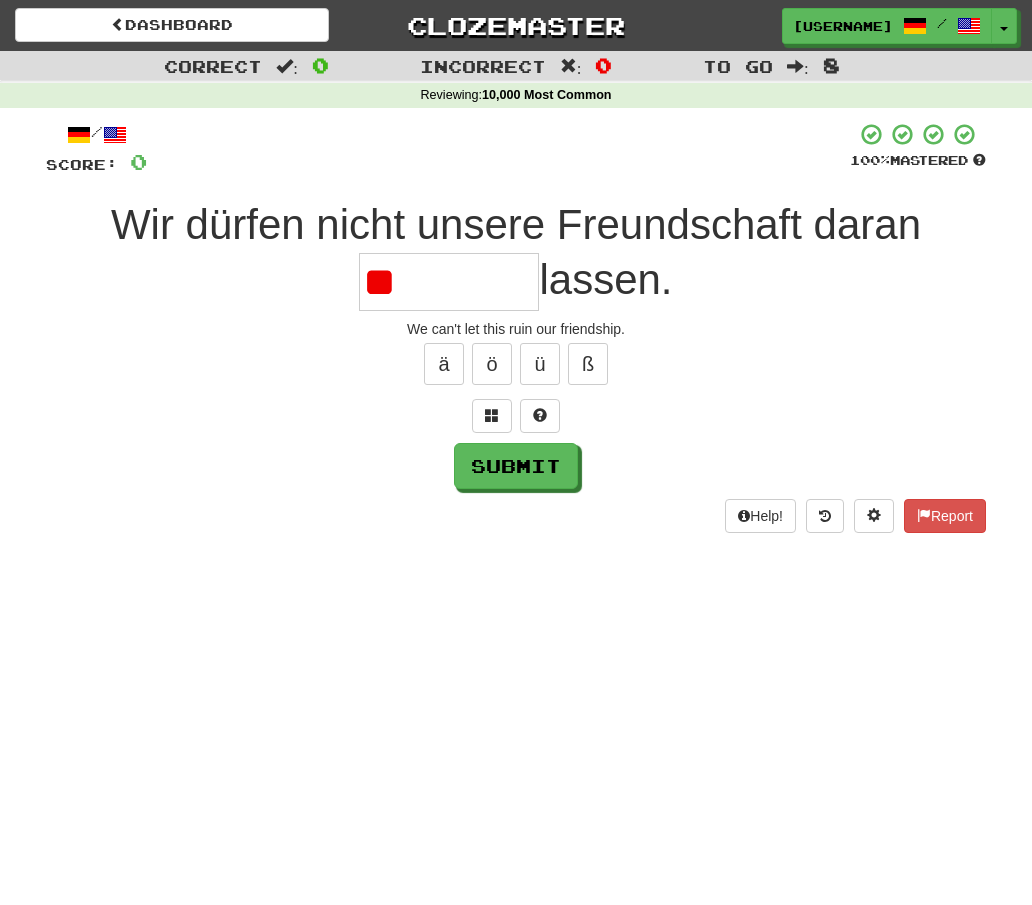 type on "*" 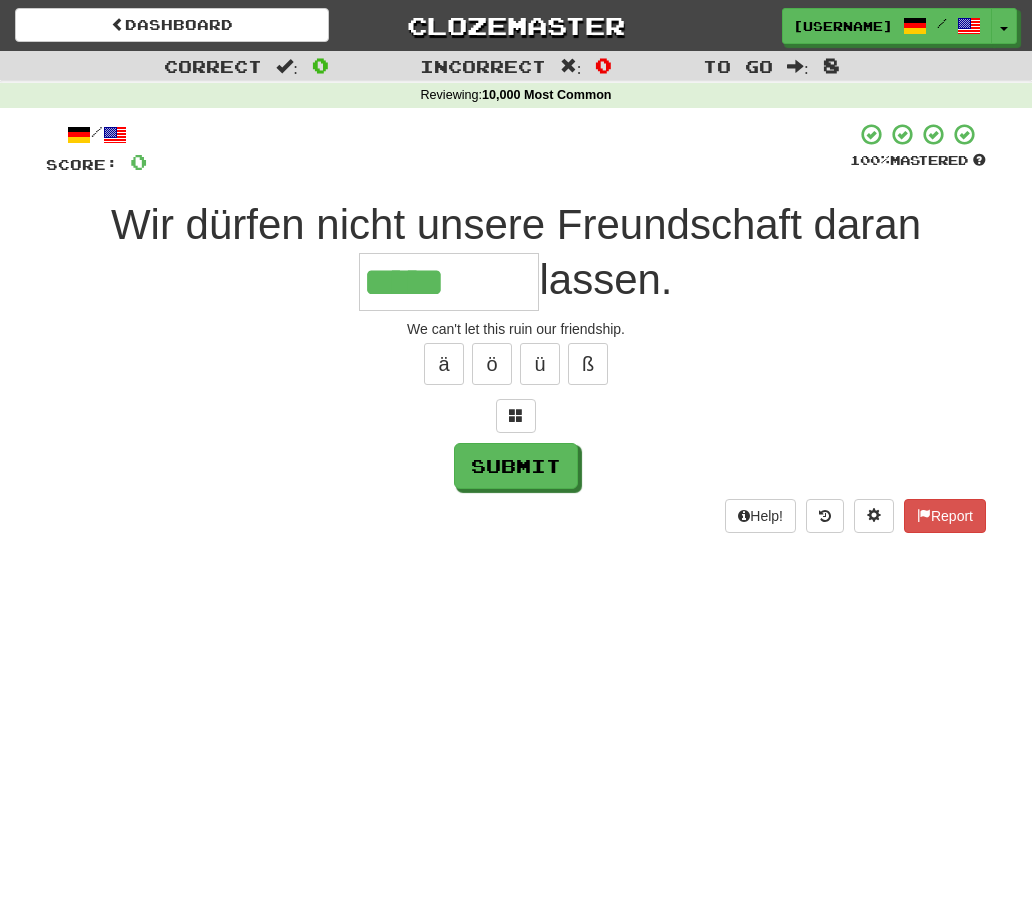 type on "*********" 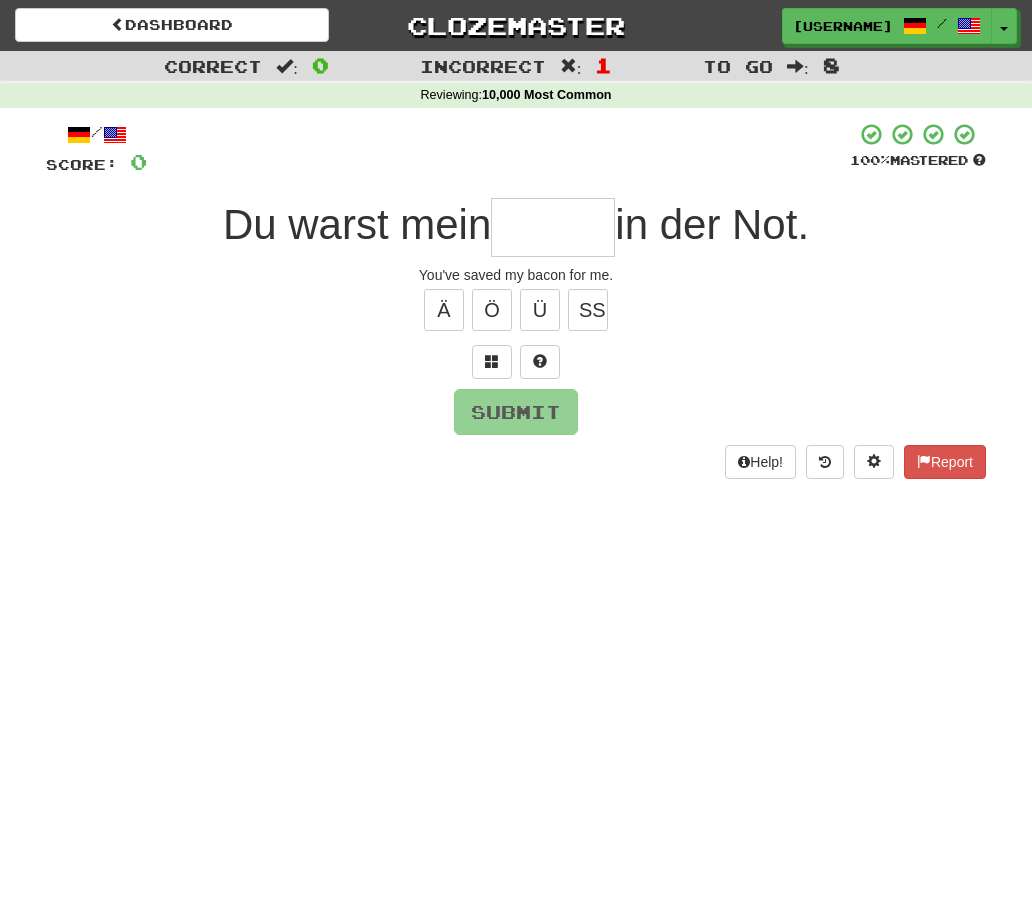 type on "*" 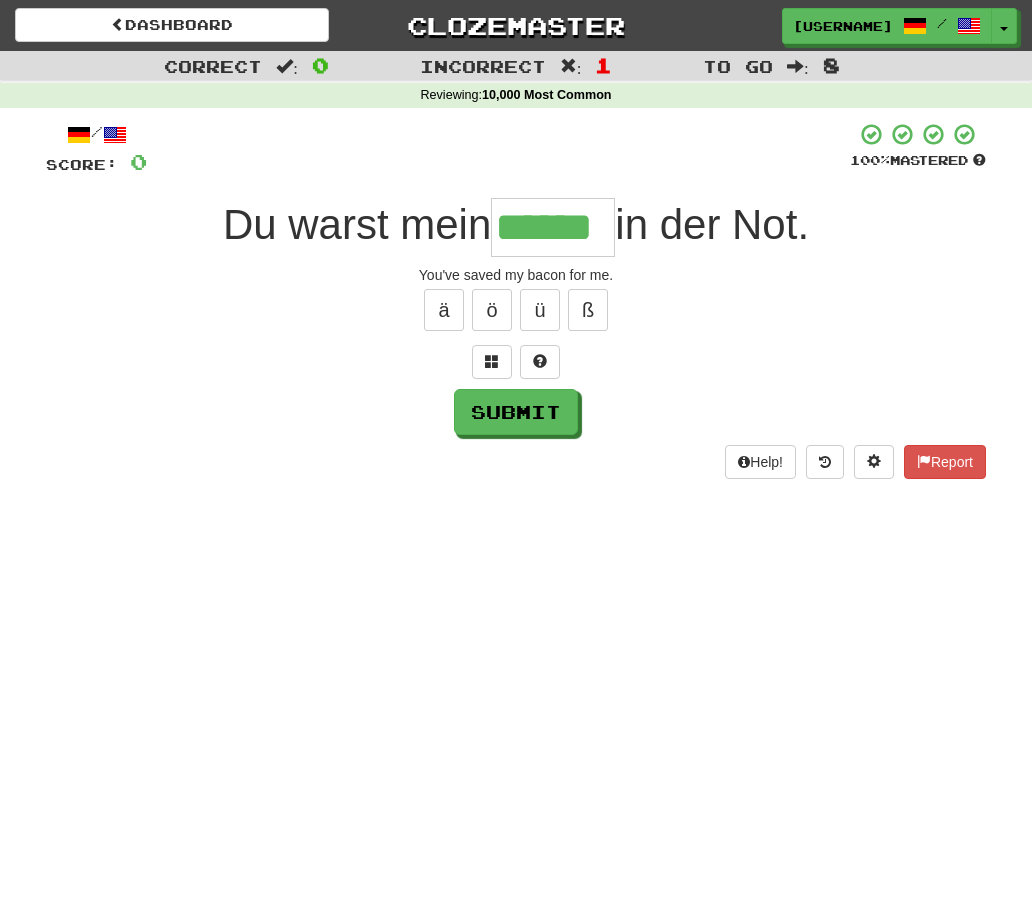 type on "******" 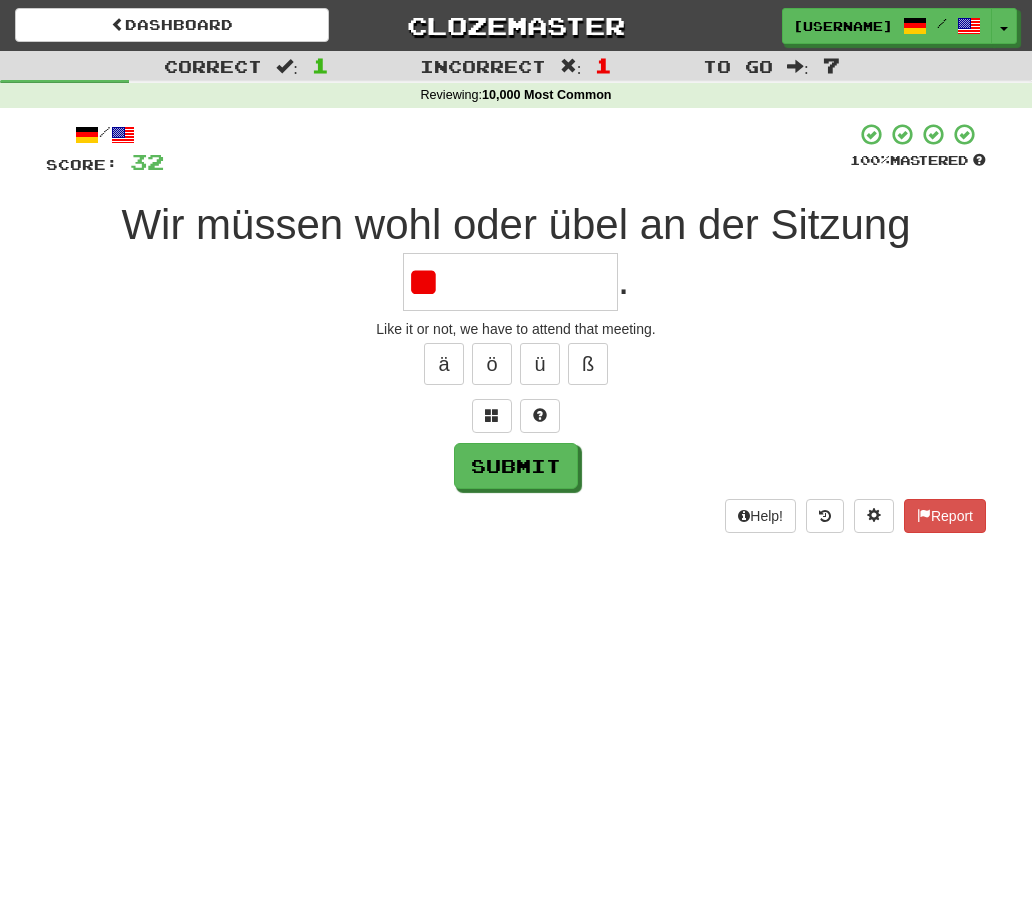 type on "*" 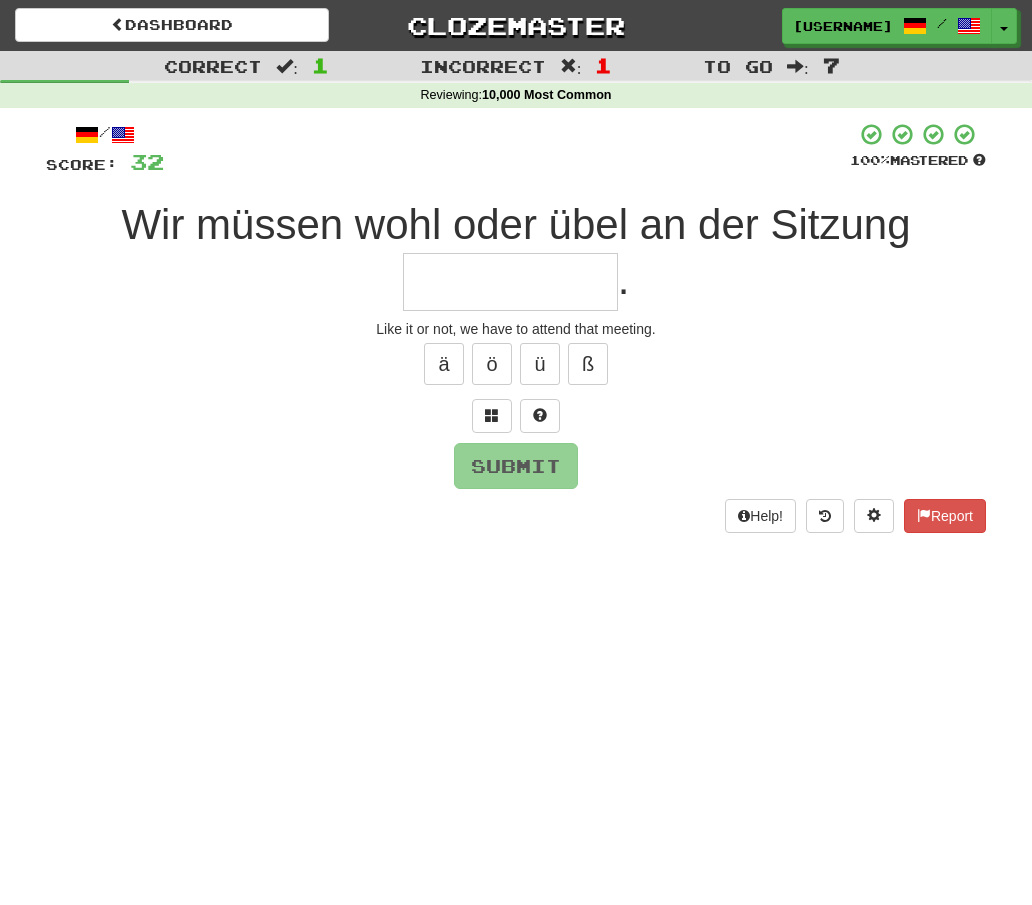 type on "*" 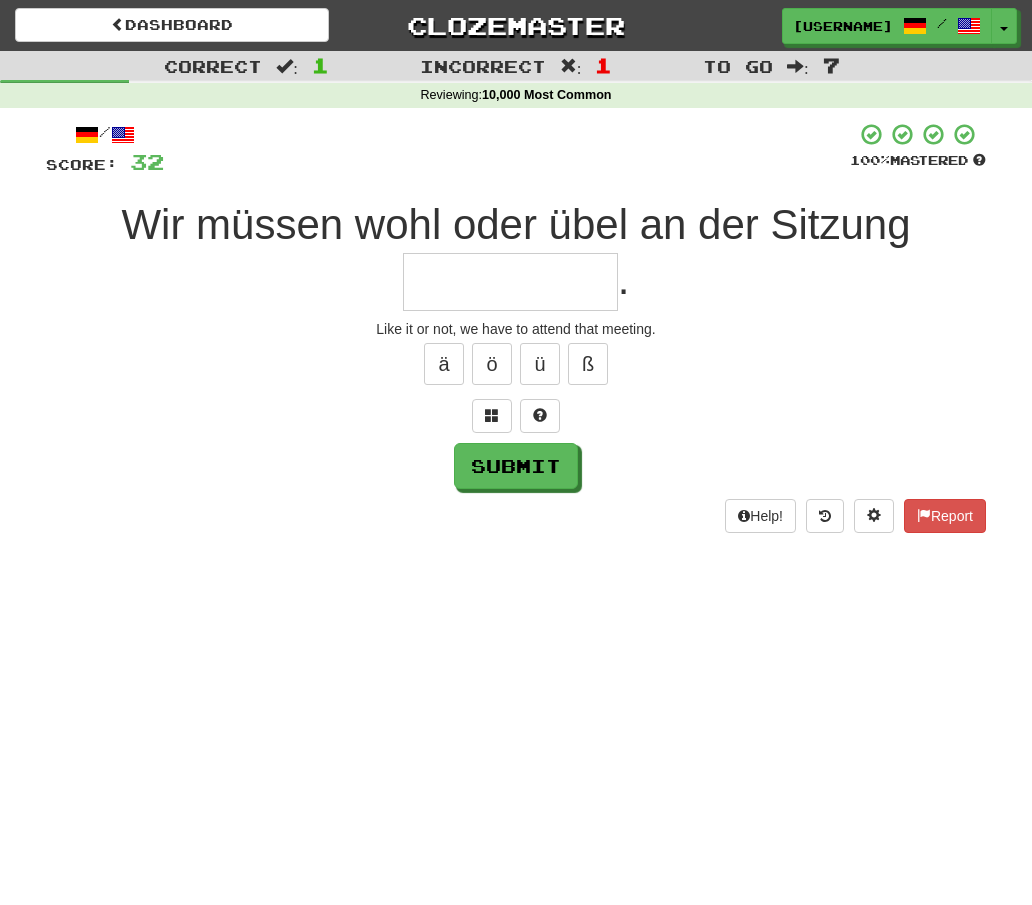 type on "*" 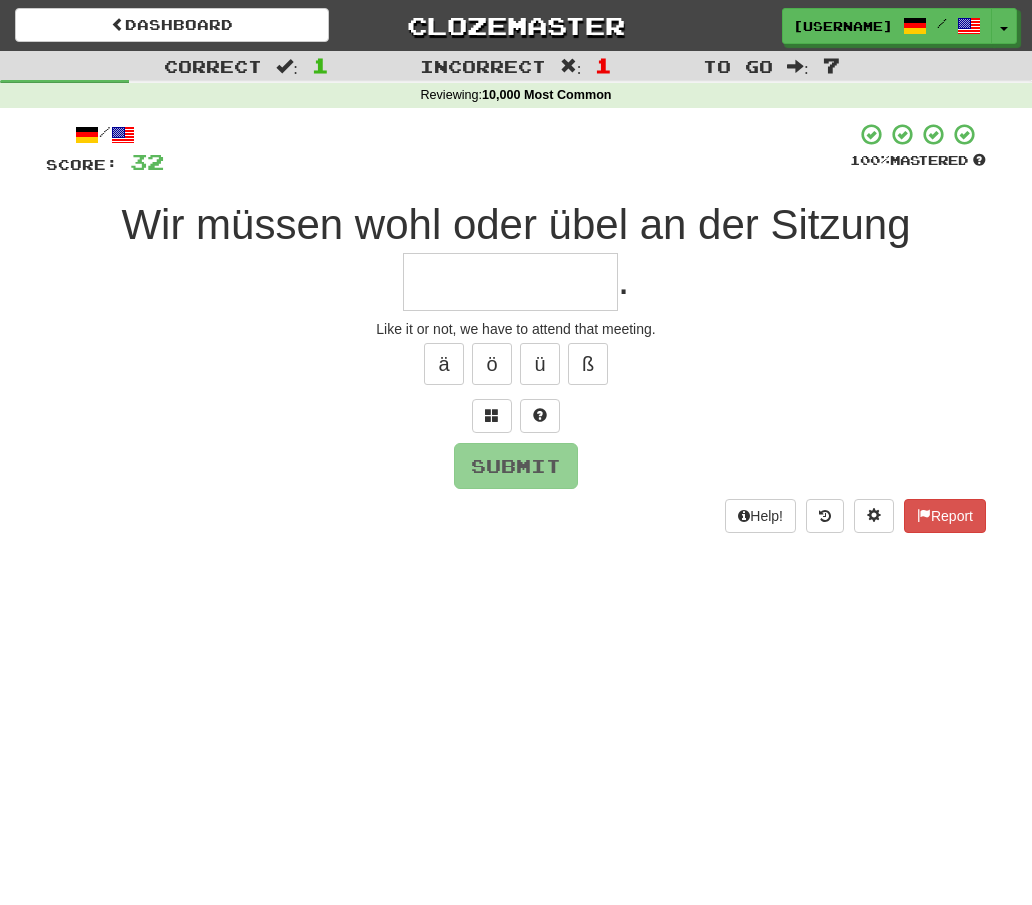type on "*" 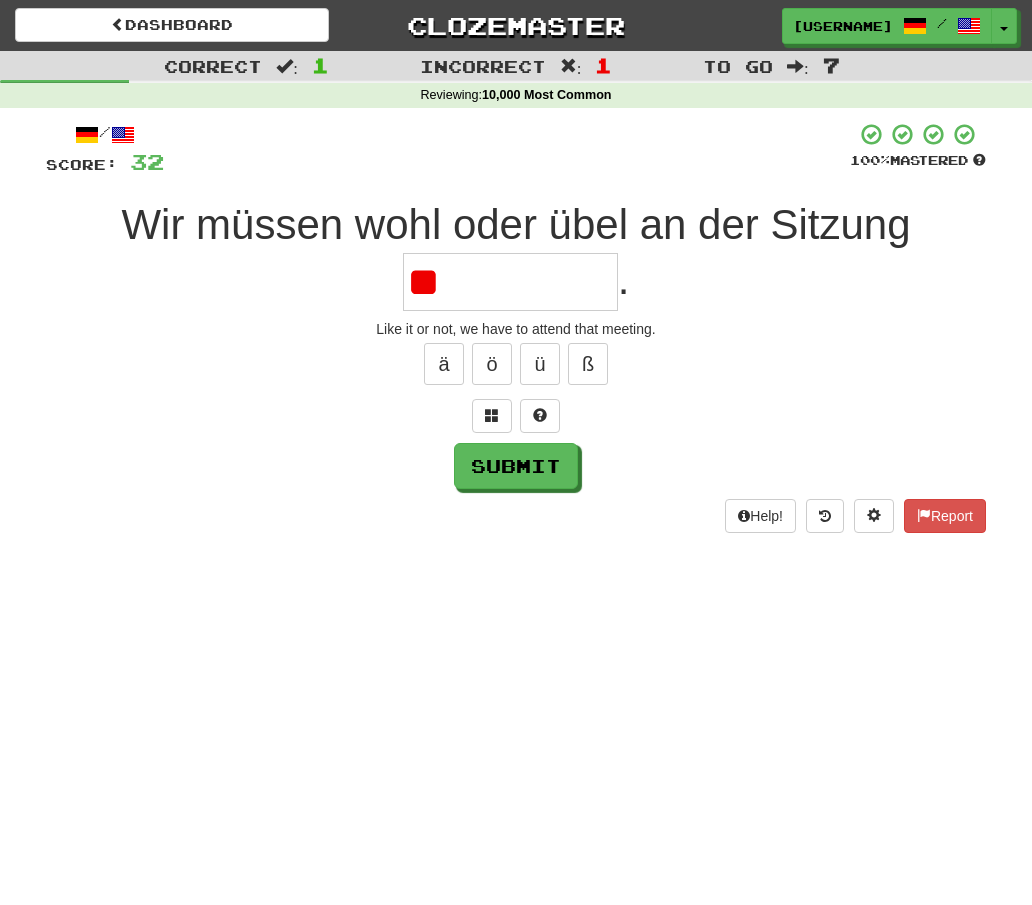 type on "*" 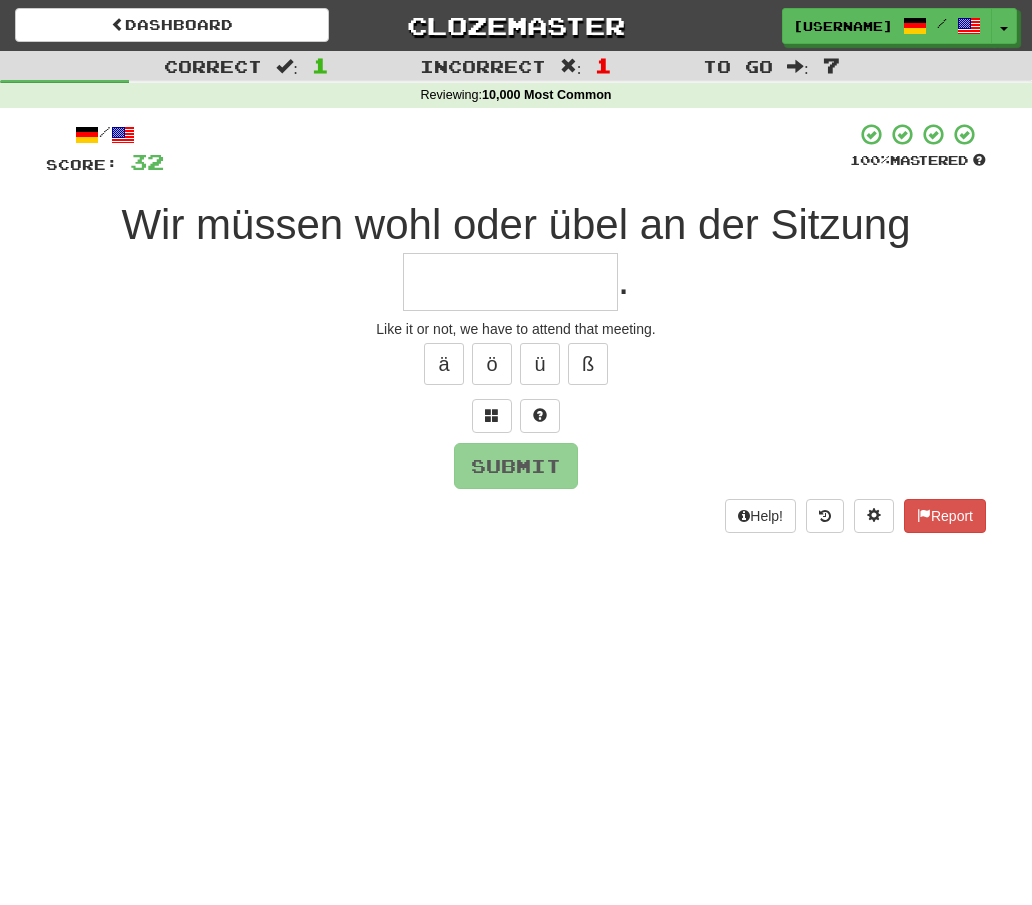type on "*" 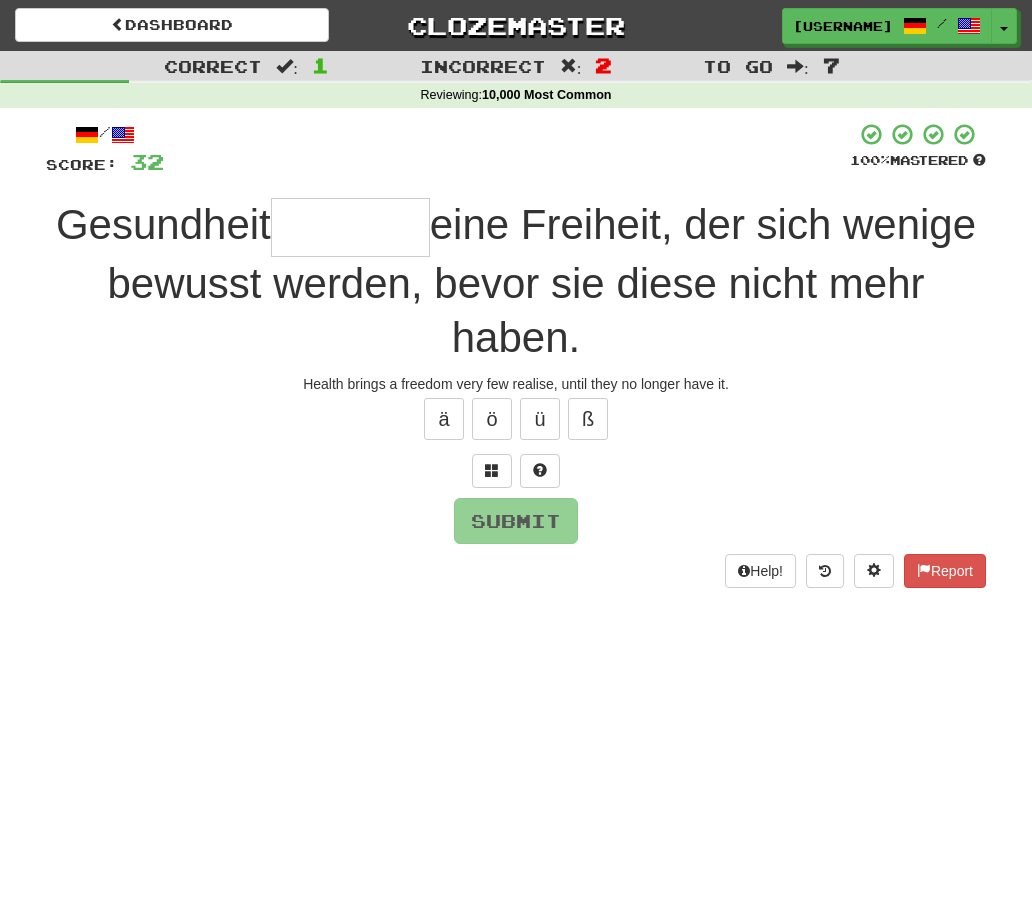 type on "*******" 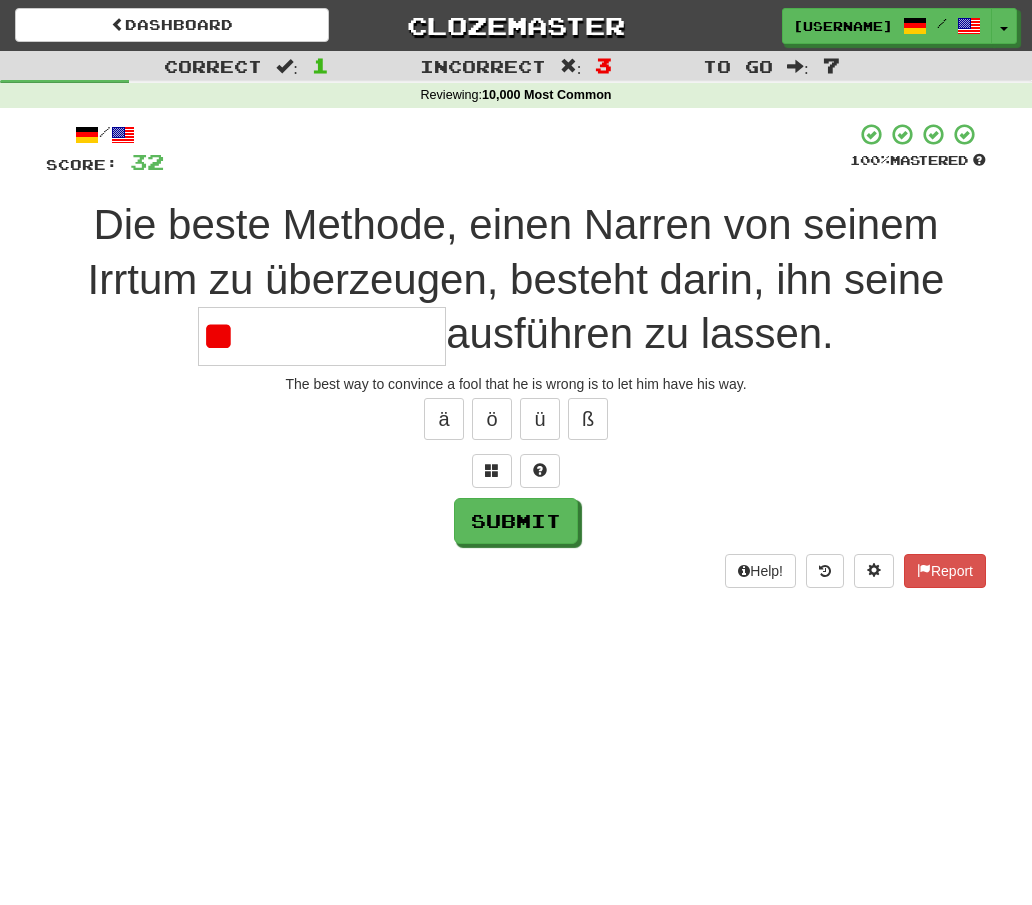type on "*" 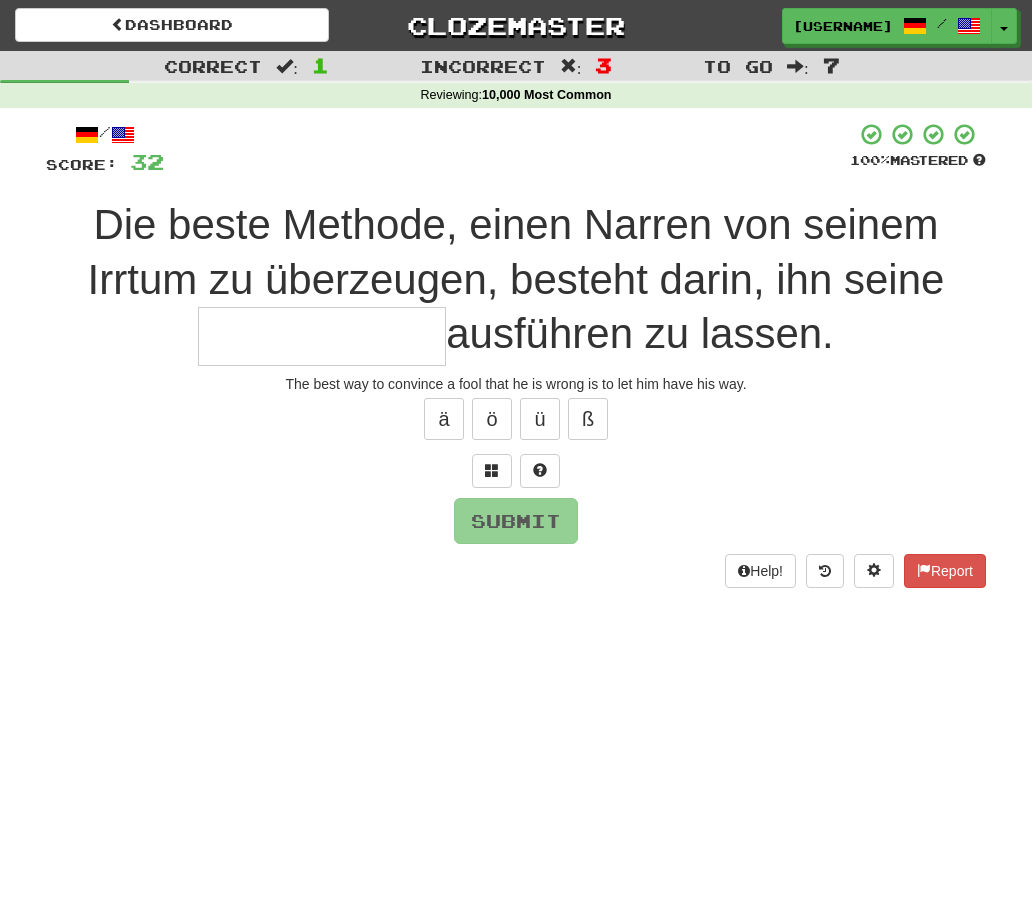 type on "**********" 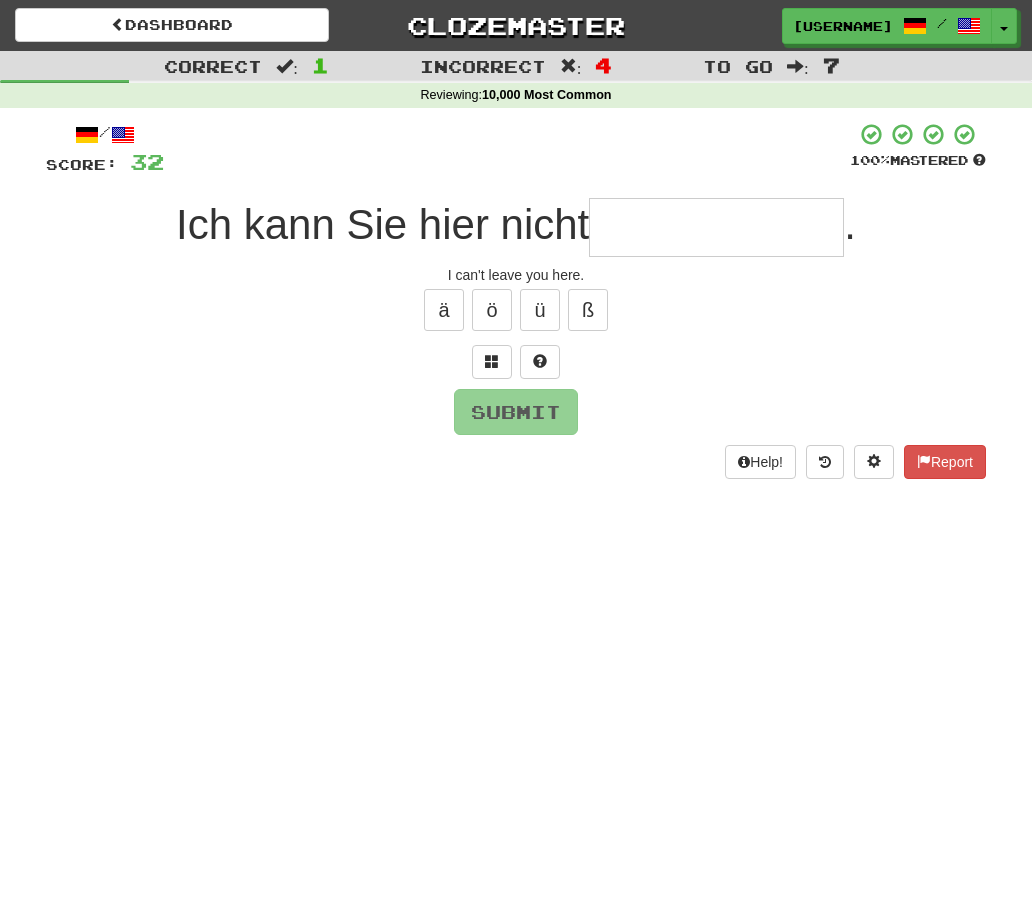 type on "*" 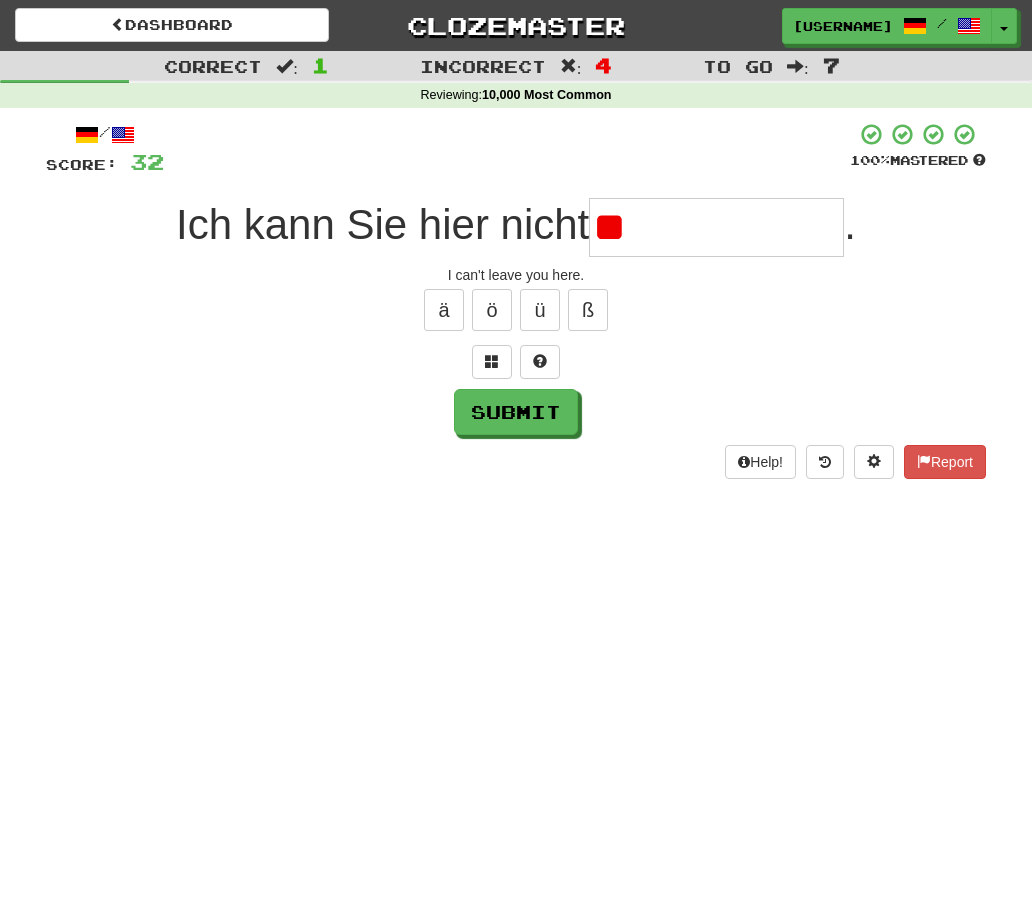 type on "*" 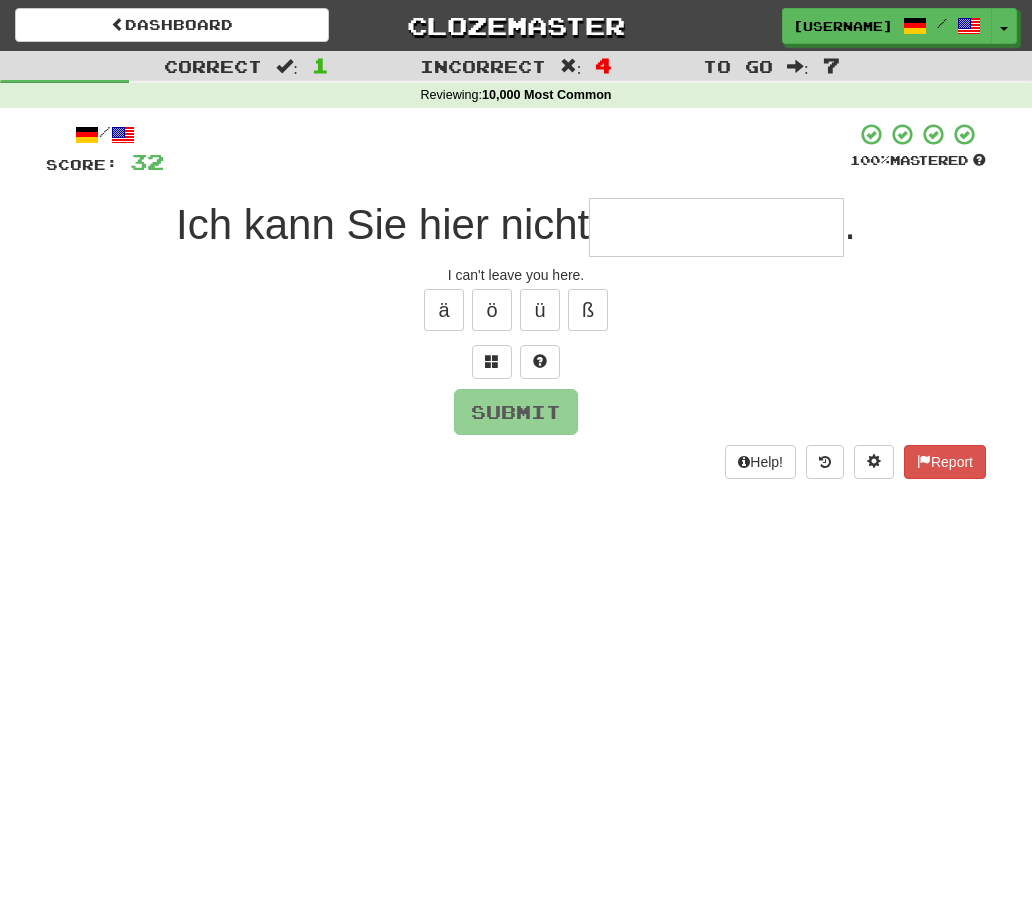 type on "*" 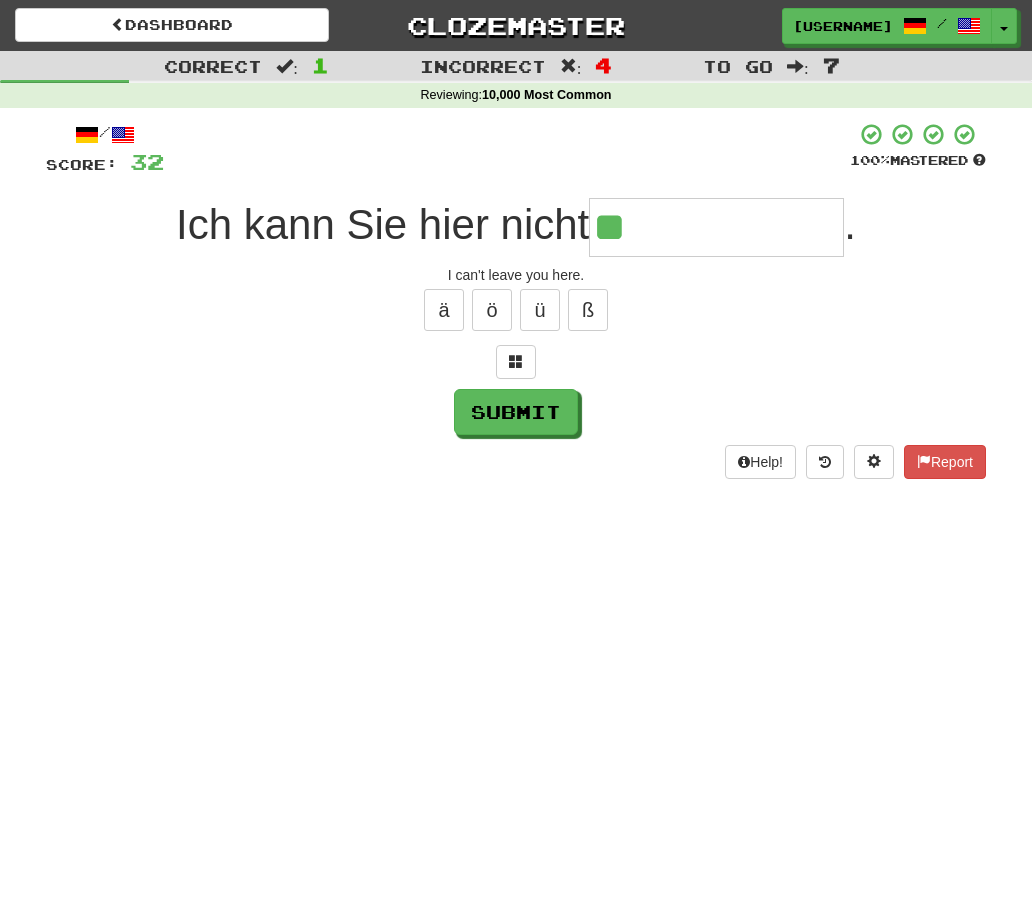 type on "**********" 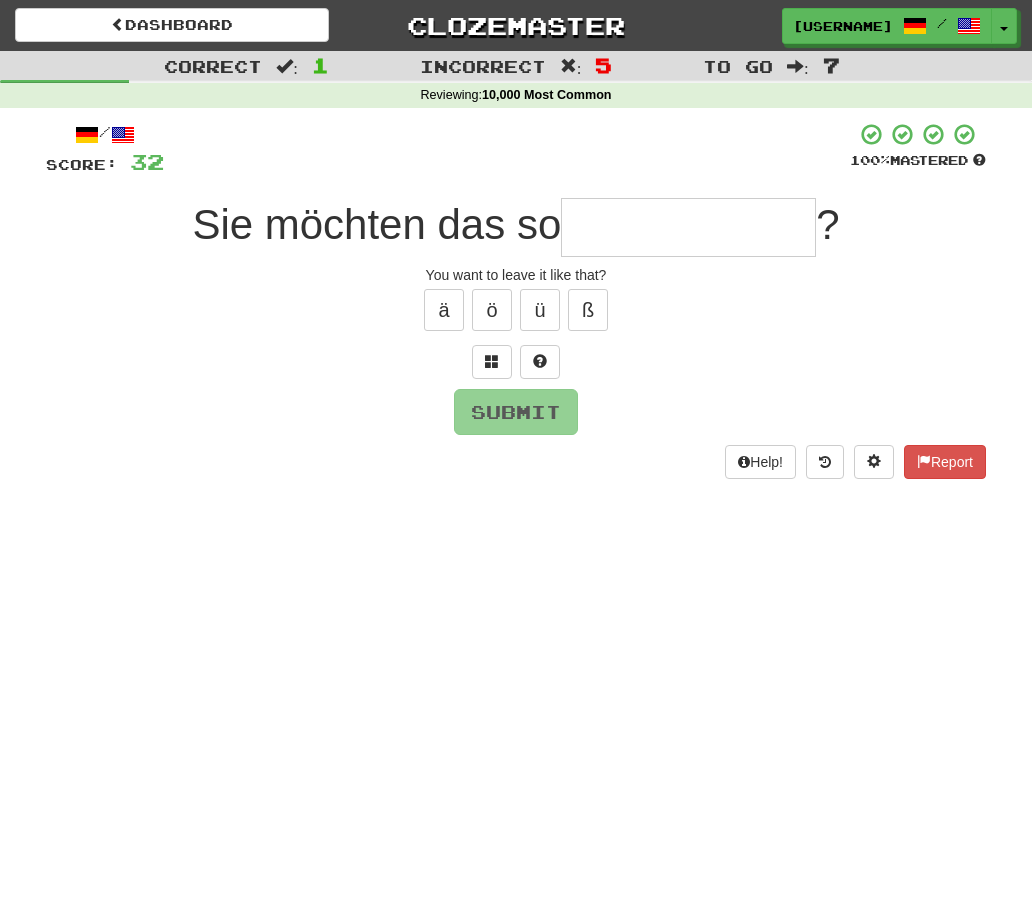 type on "**********" 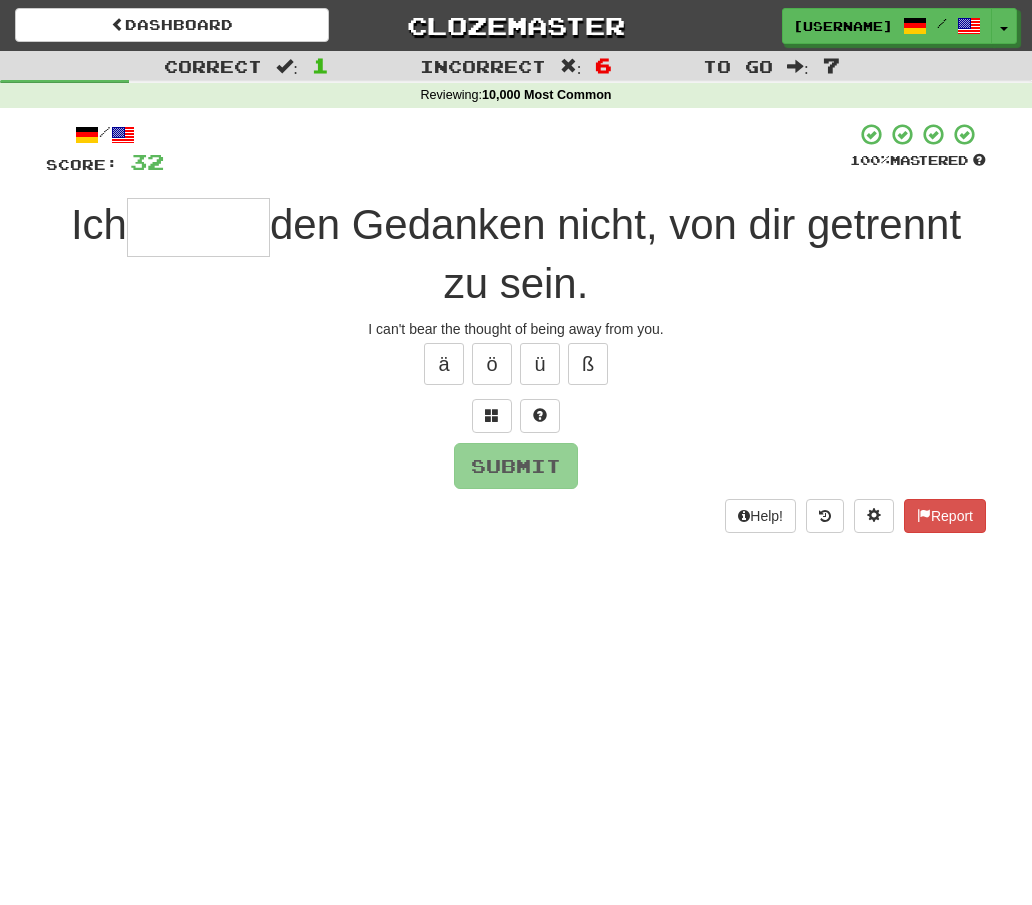 type on "*******" 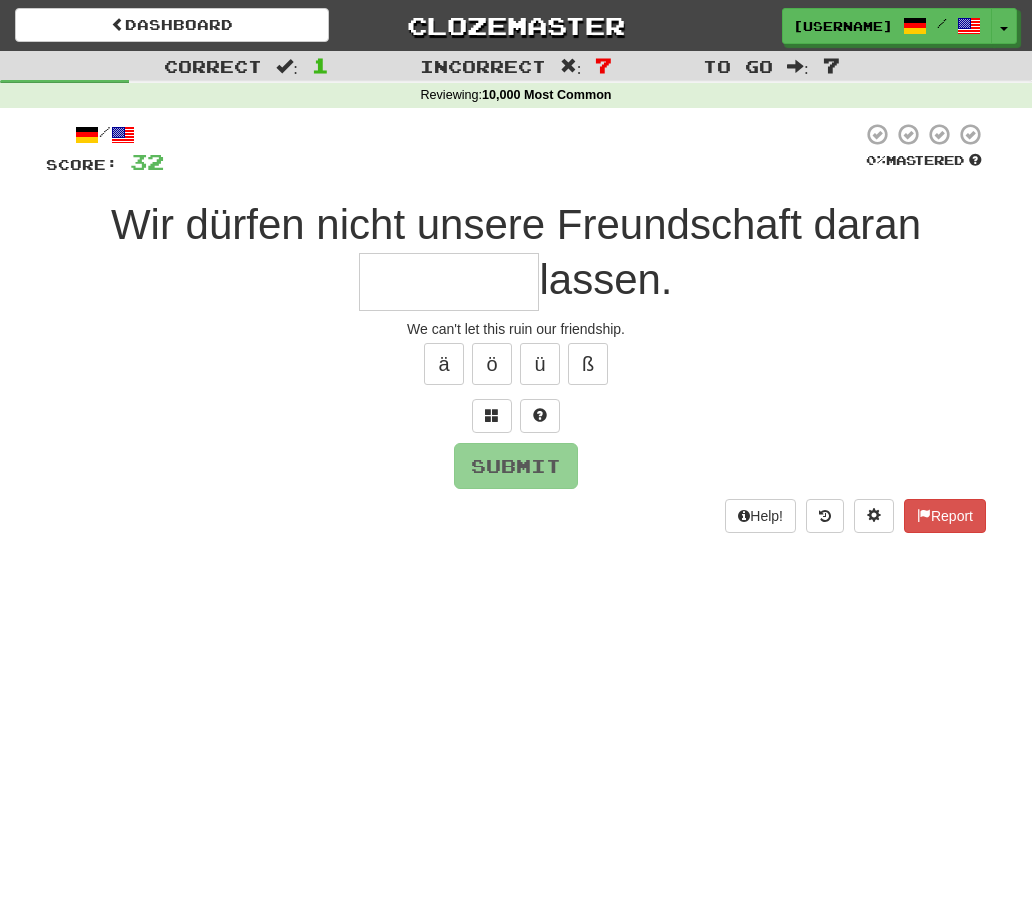 type on "*" 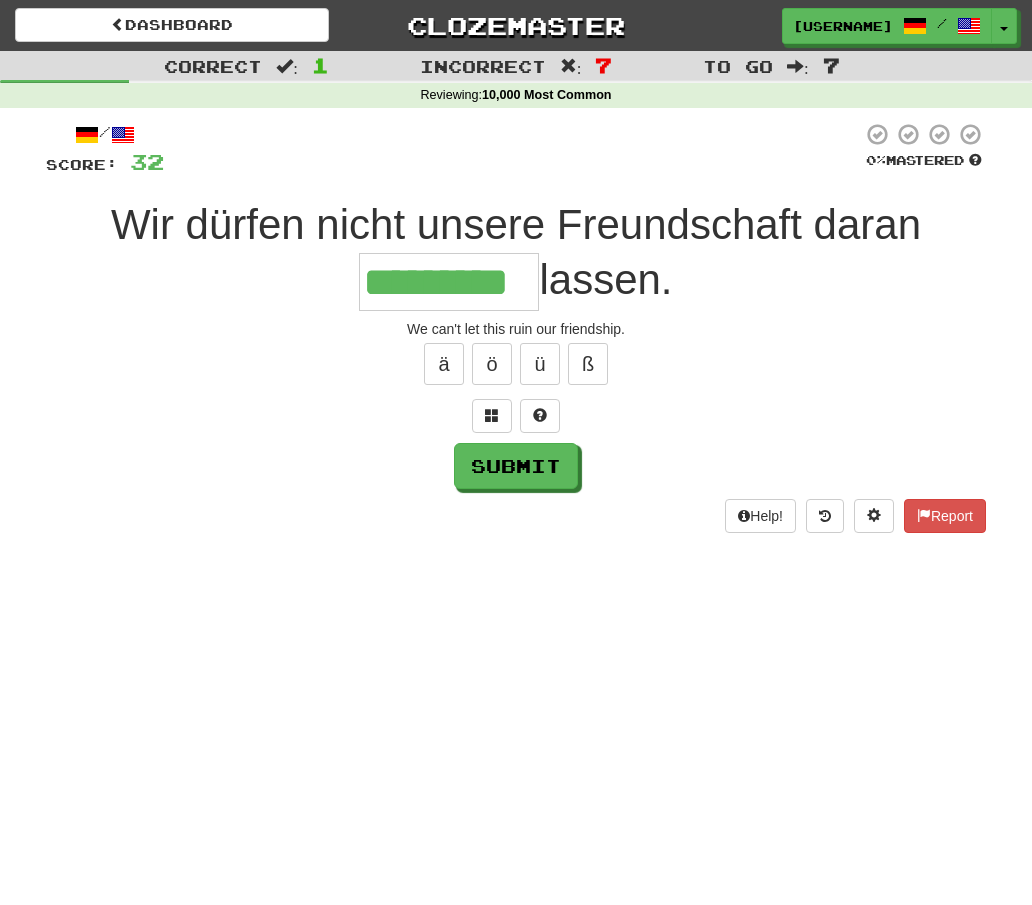 type on "*********" 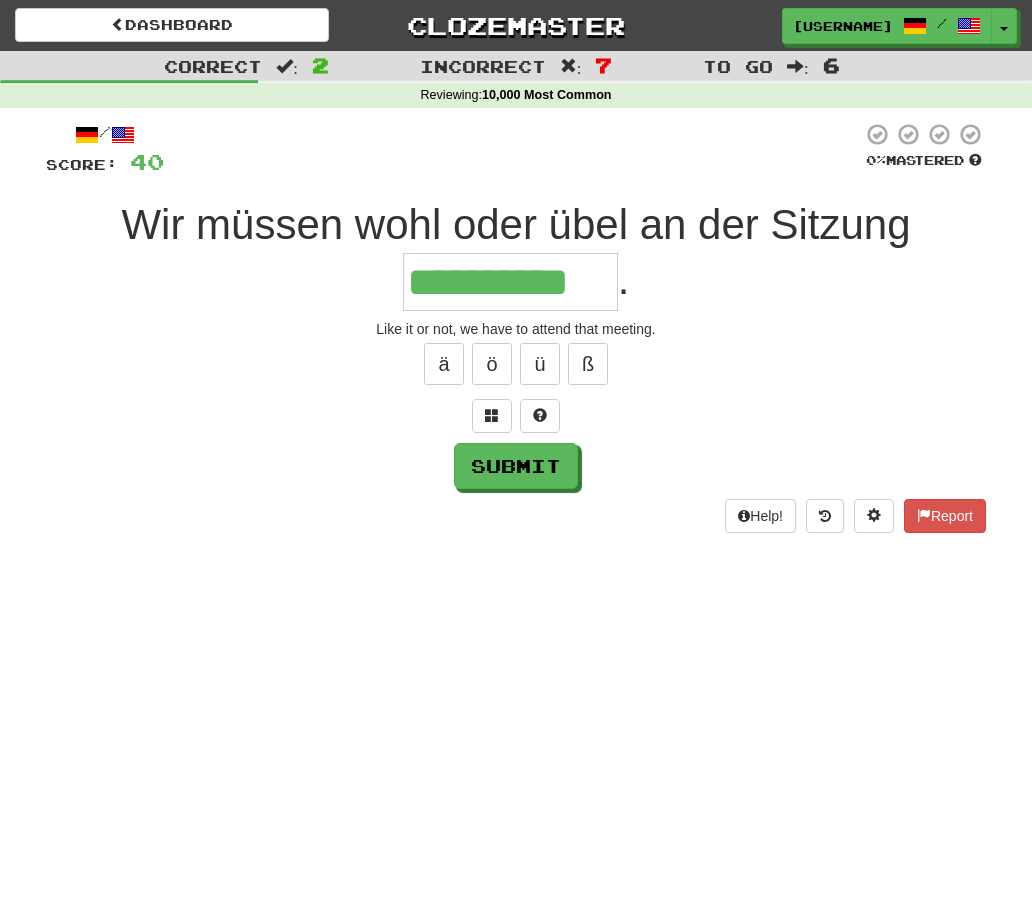 type on "**********" 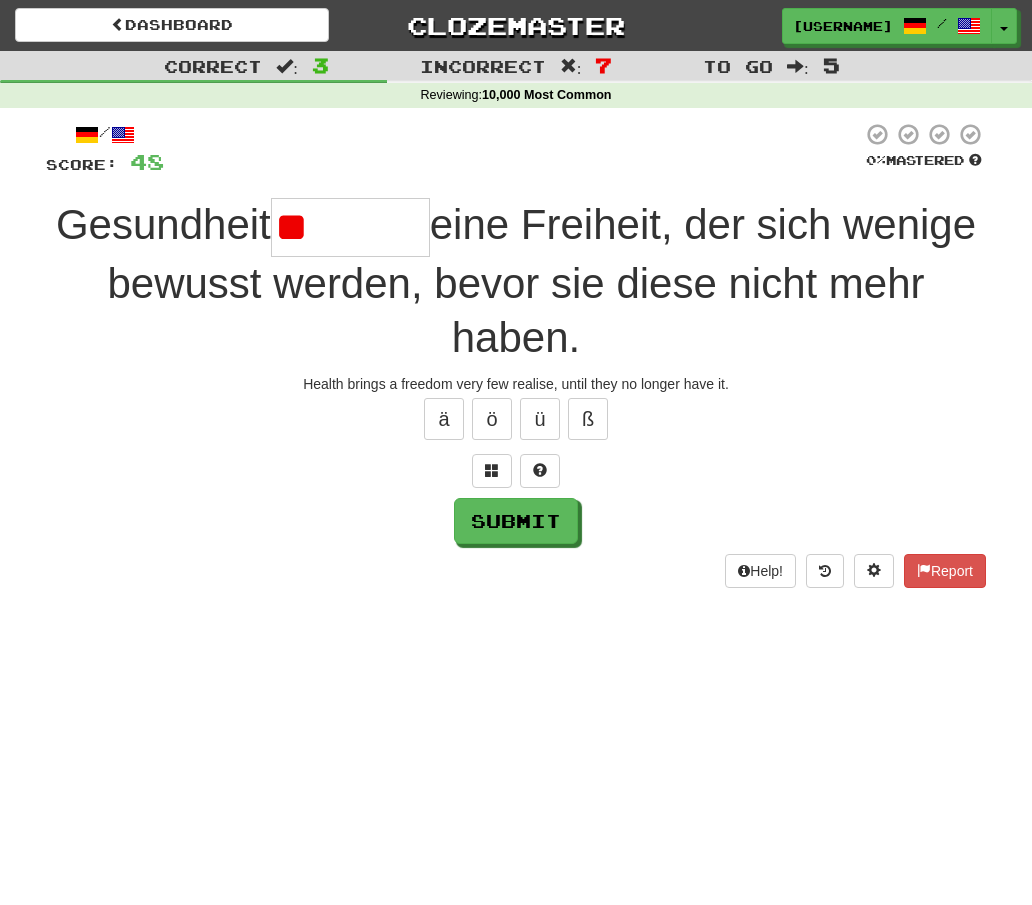 type on "*" 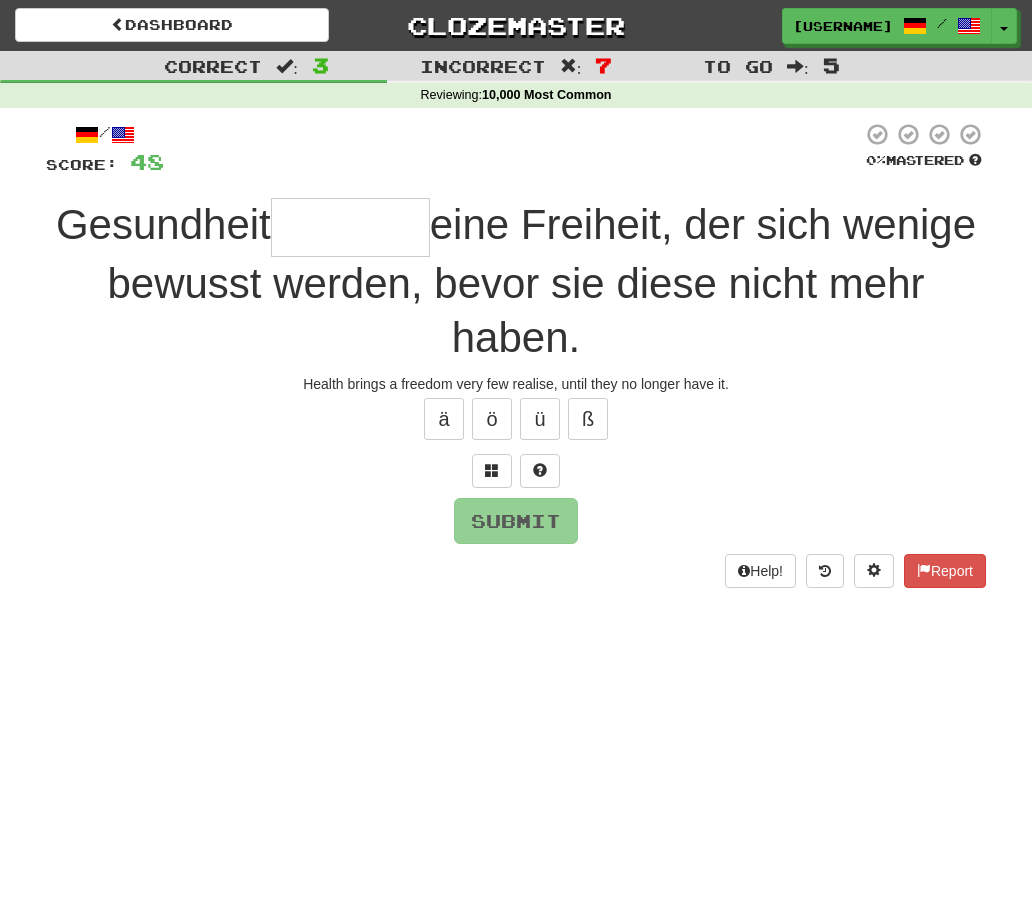 type on "*" 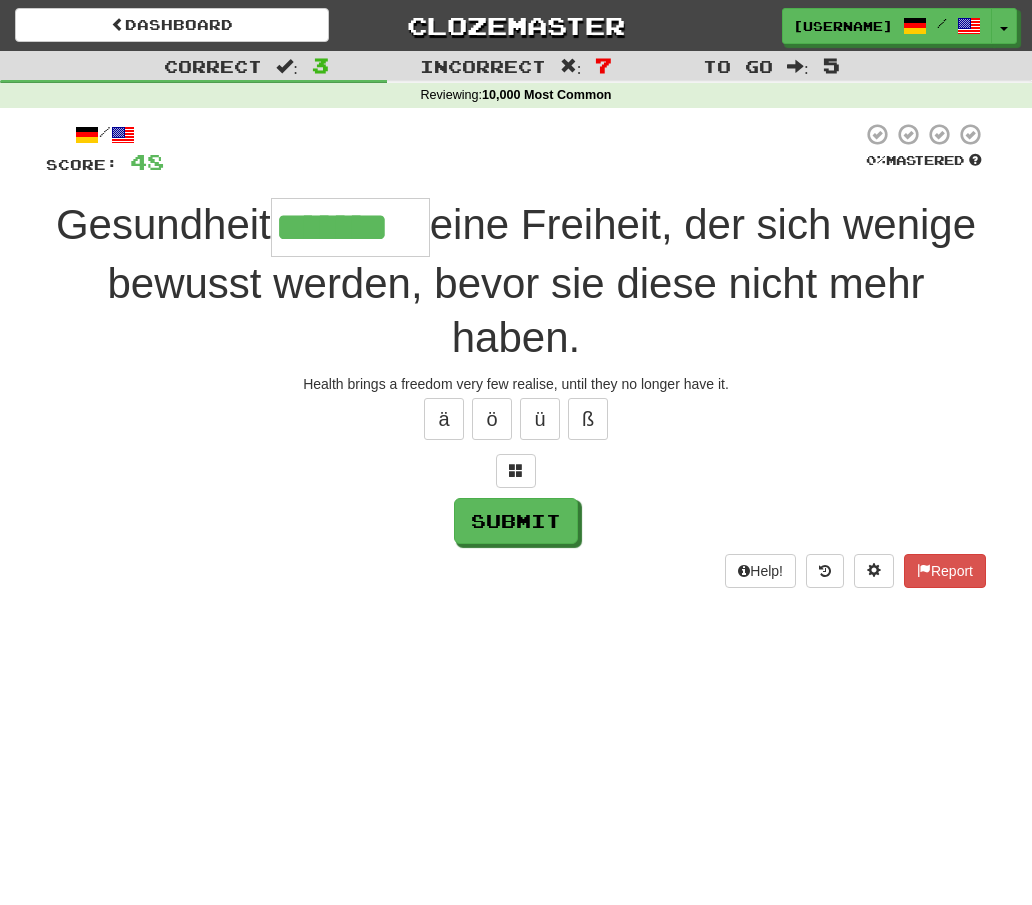 type on "*******" 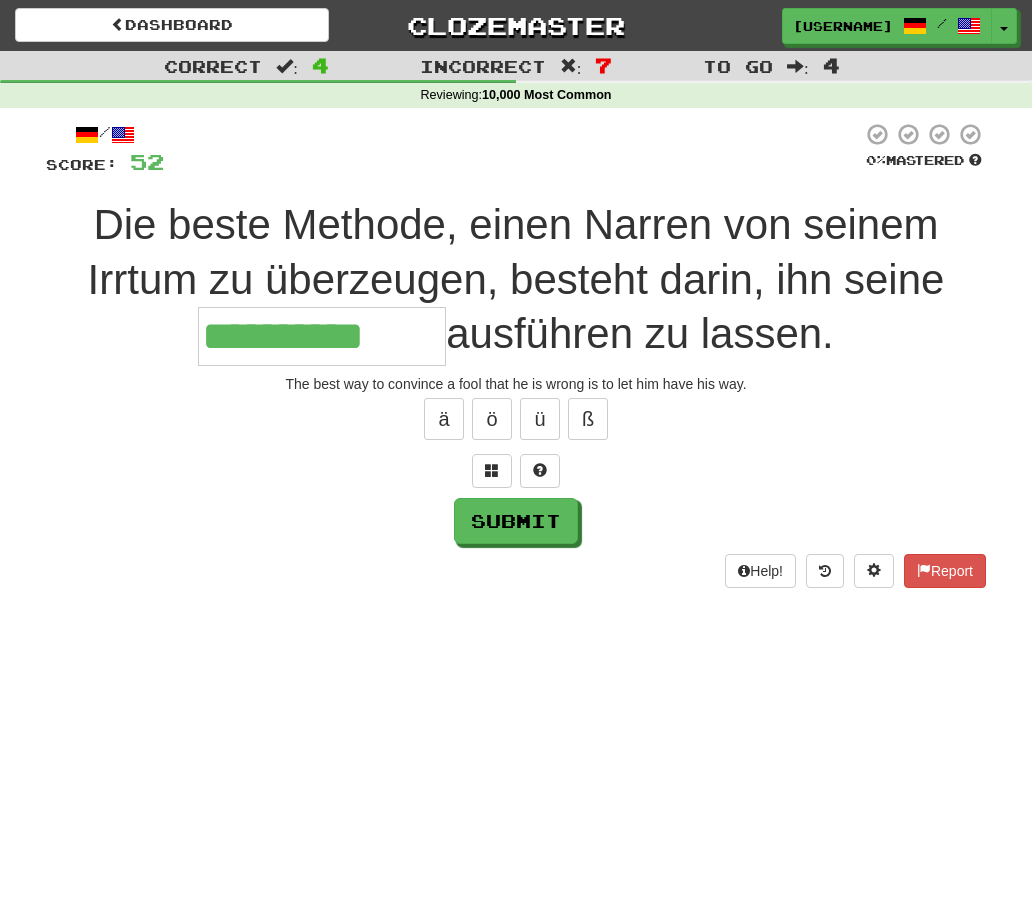 type on "**********" 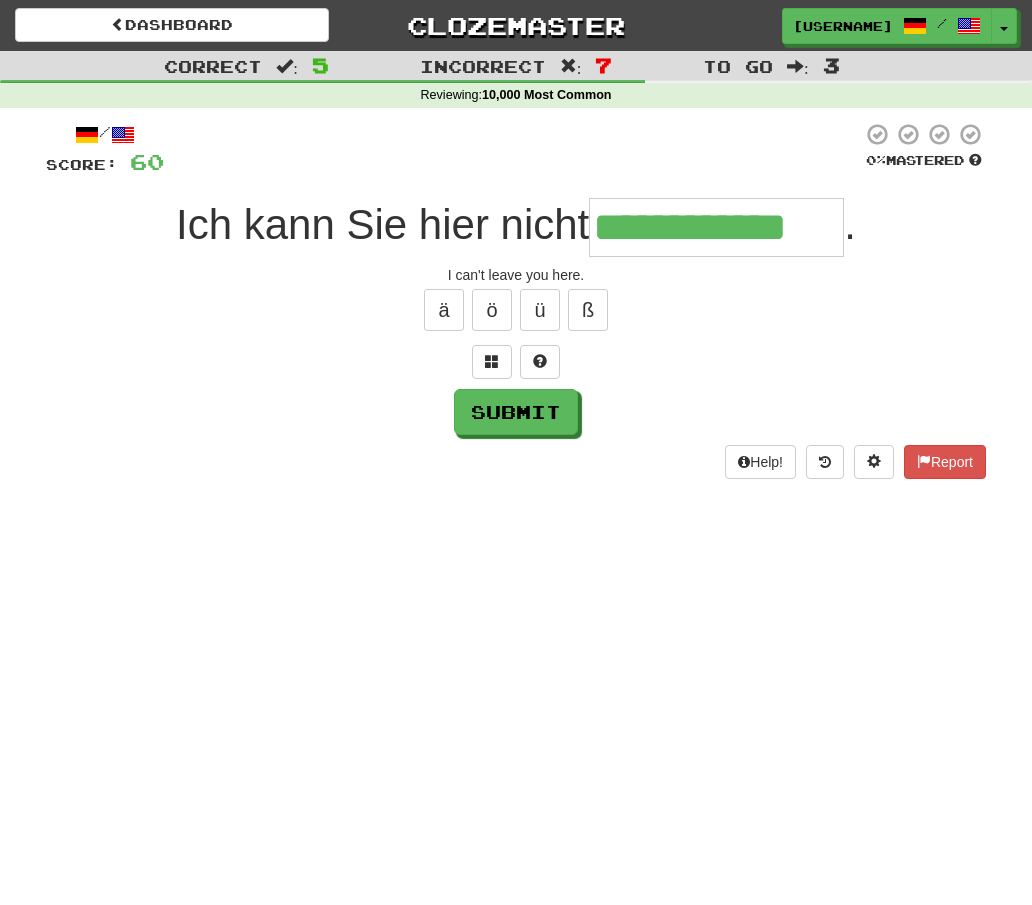 type on "**********" 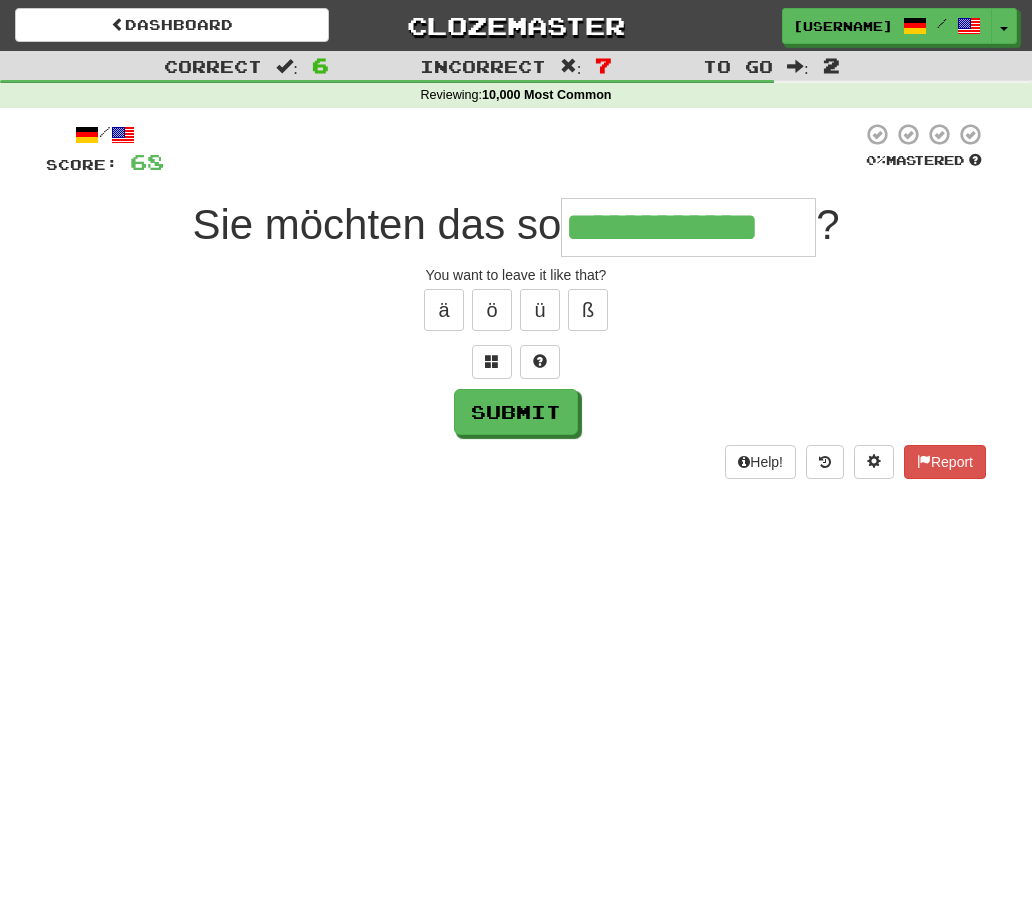 type on "**********" 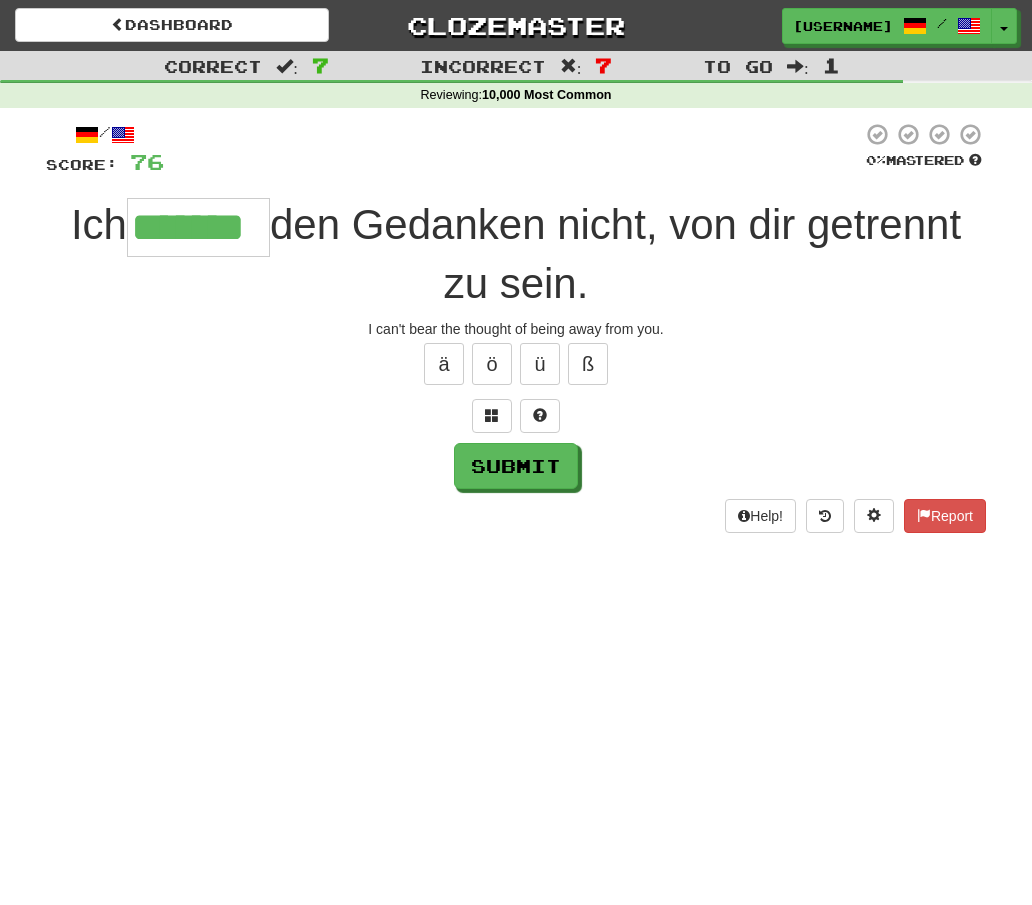 type on "*******" 